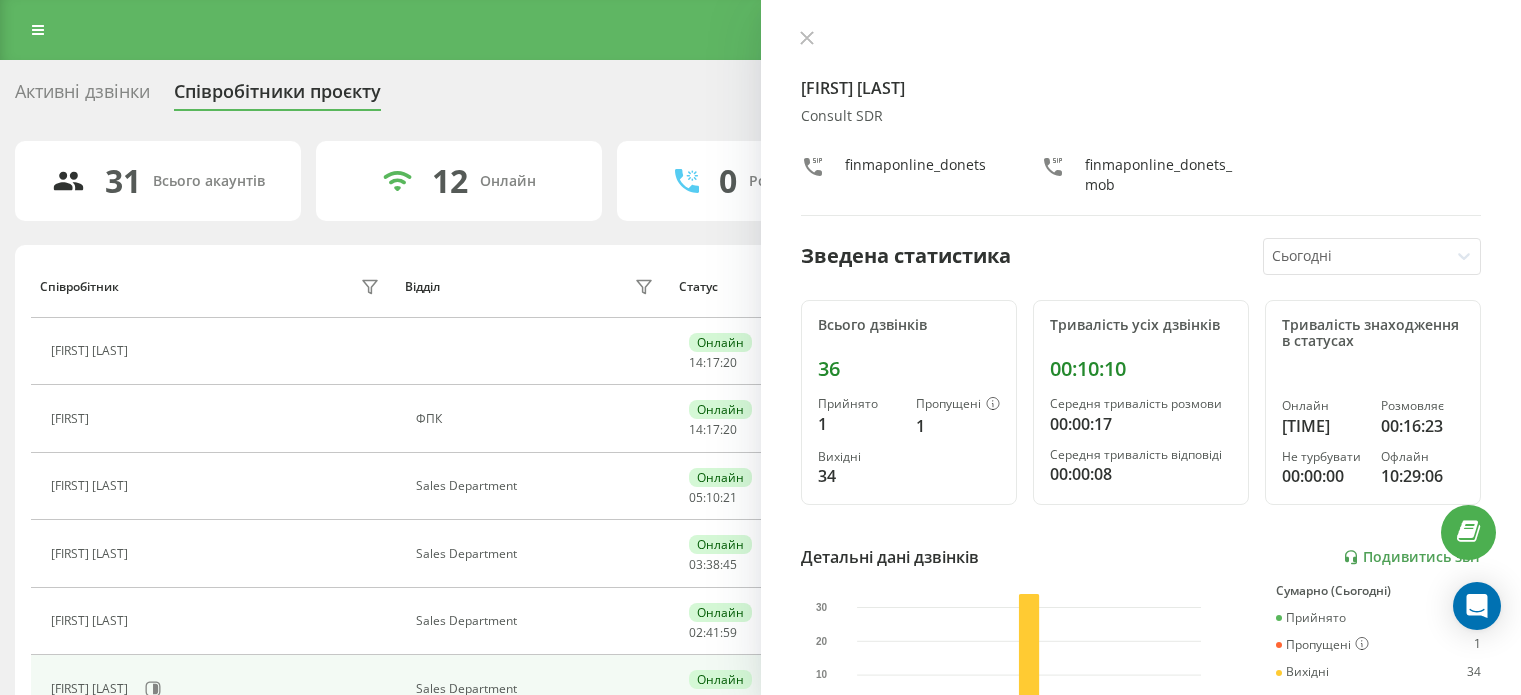 scroll, scrollTop: 231, scrollLeft: 0, axis: vertical 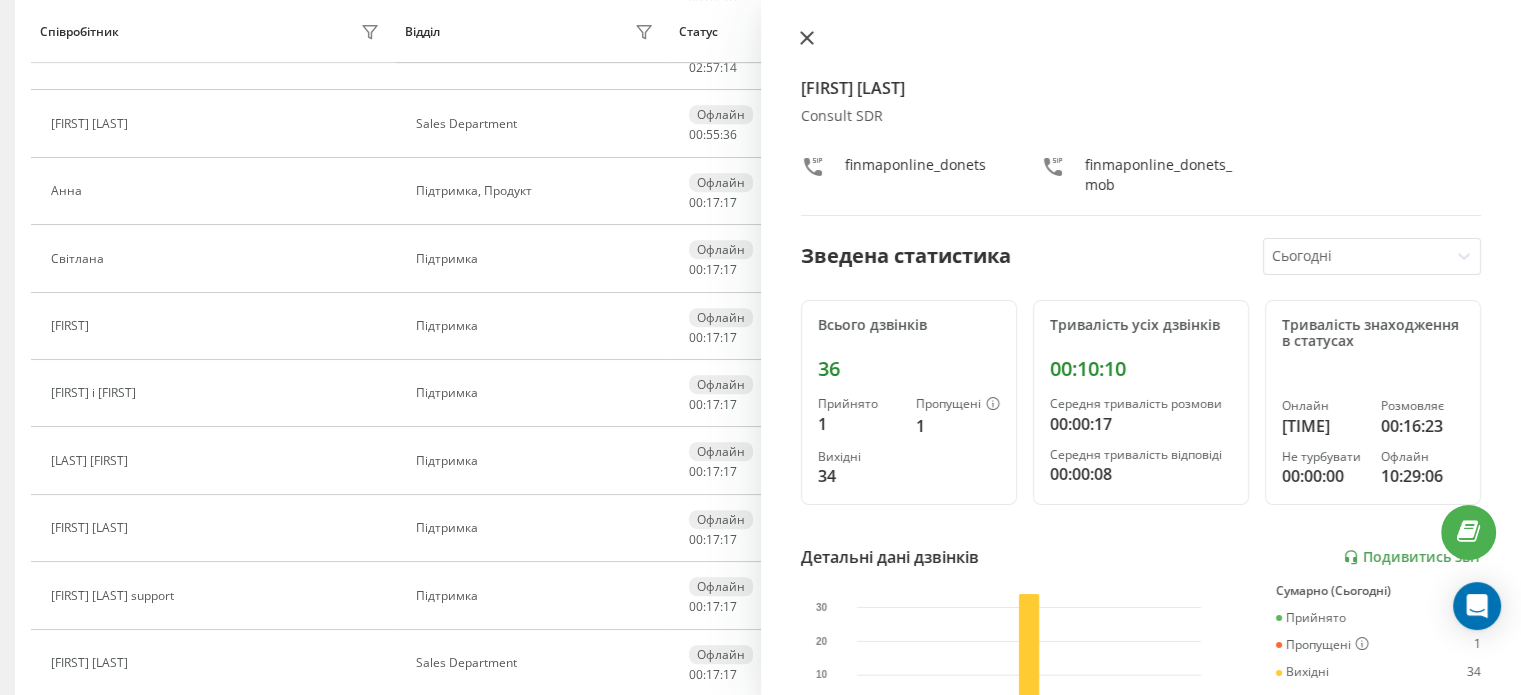 click 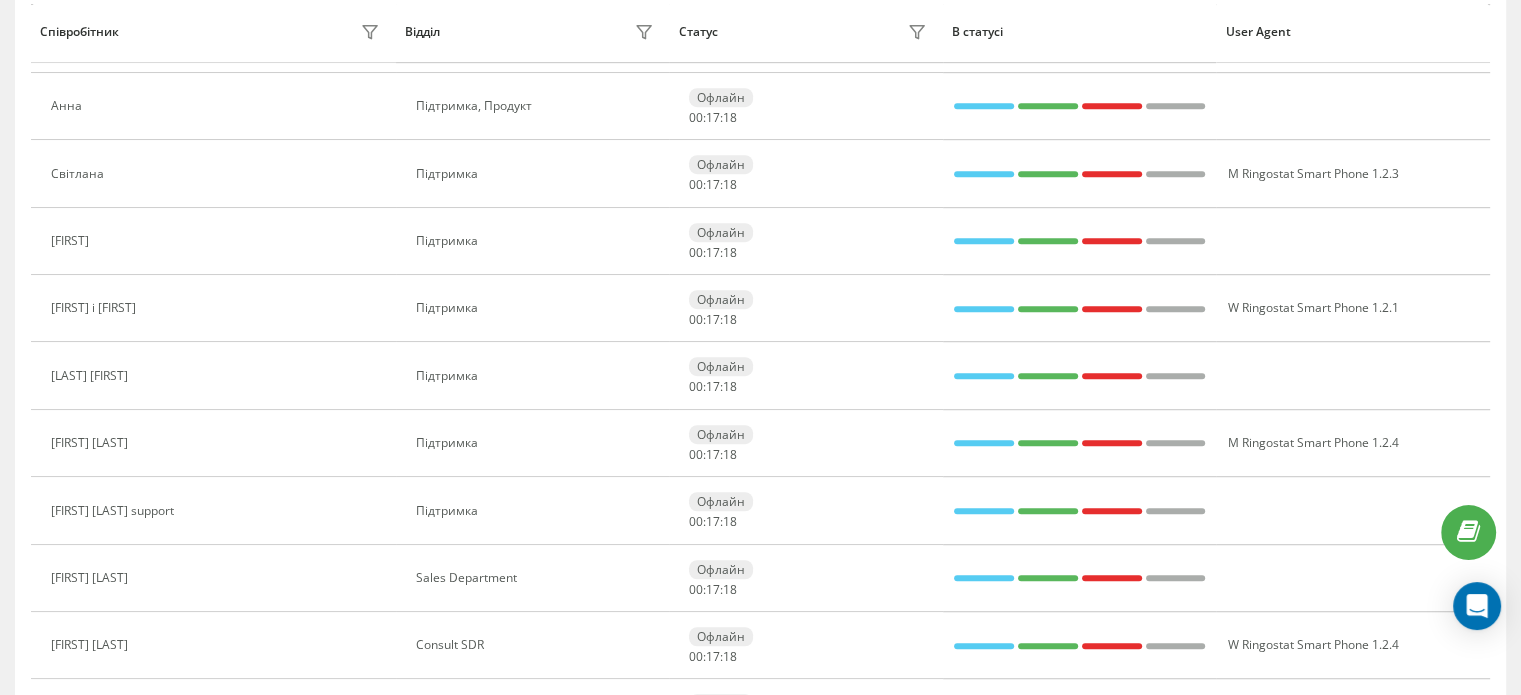 scroll, scrollTop: 1376, scrollLeft: 0, axis: vertical 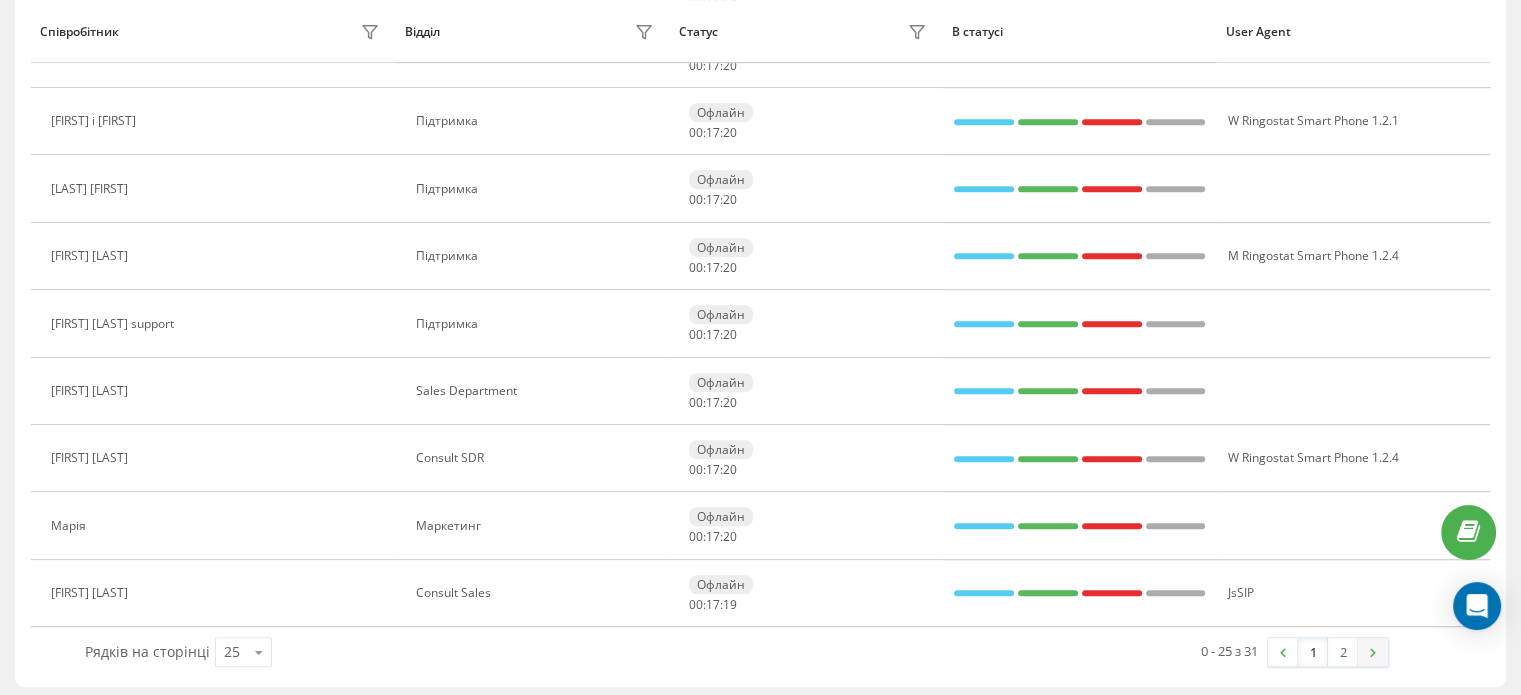 click at bounding box center [1373, 652] 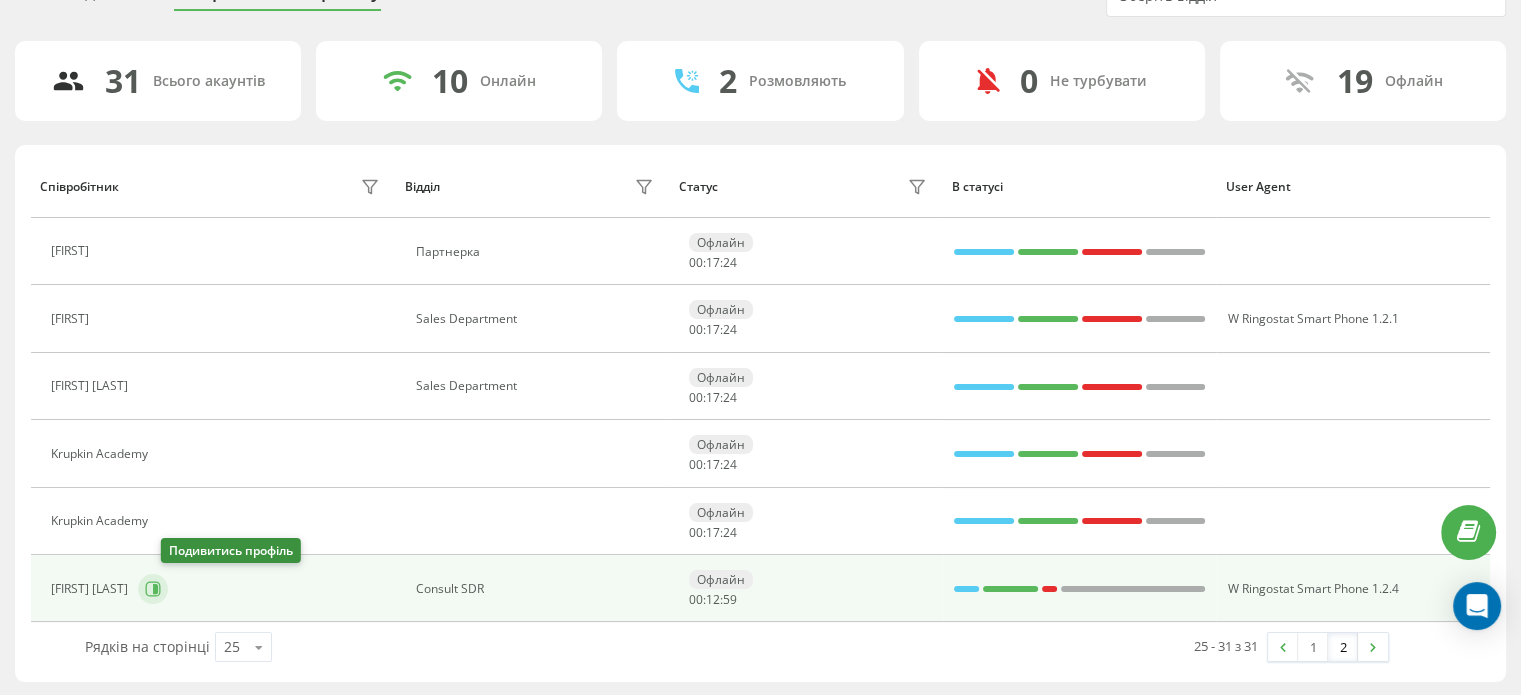 click 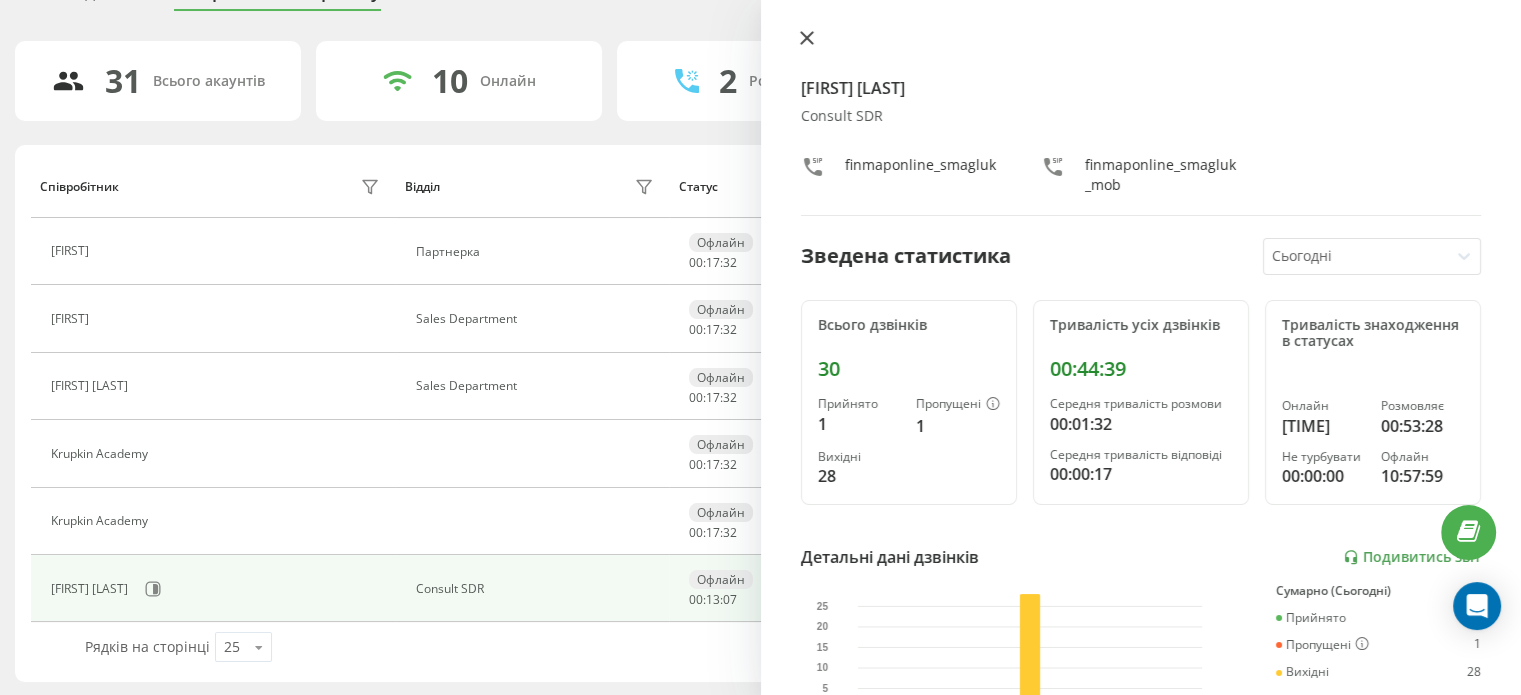 click 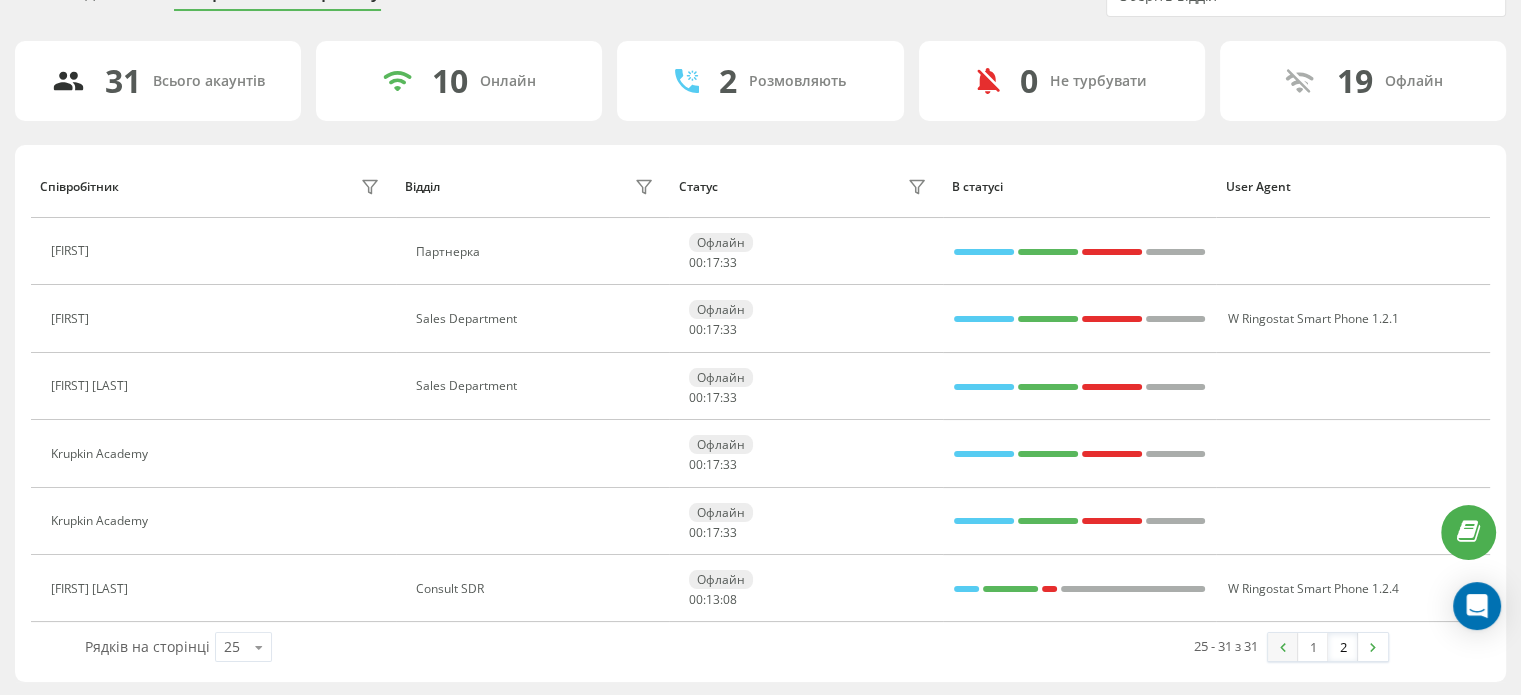 click at bounding box center (1283, 647) 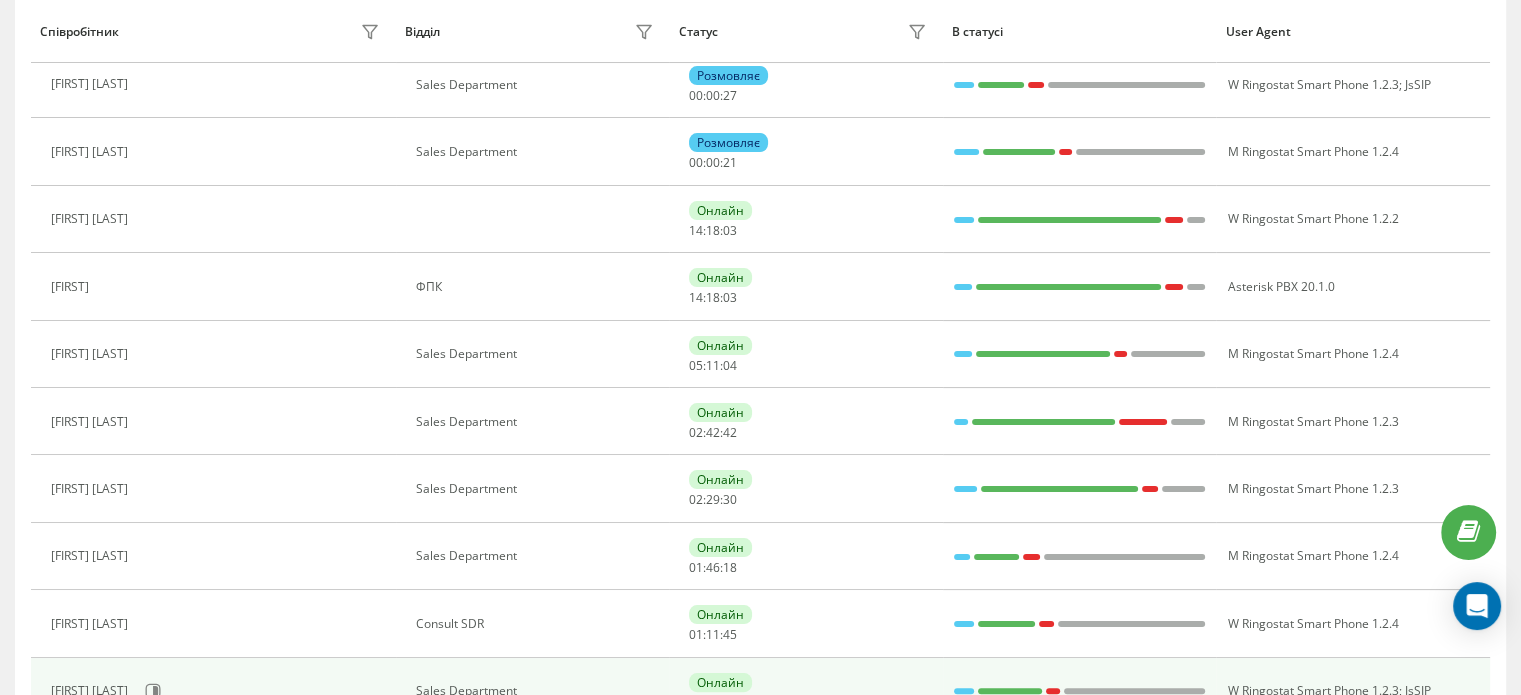 scroll, scrollTop: 500, scrollLeft: 0, axis: vertical 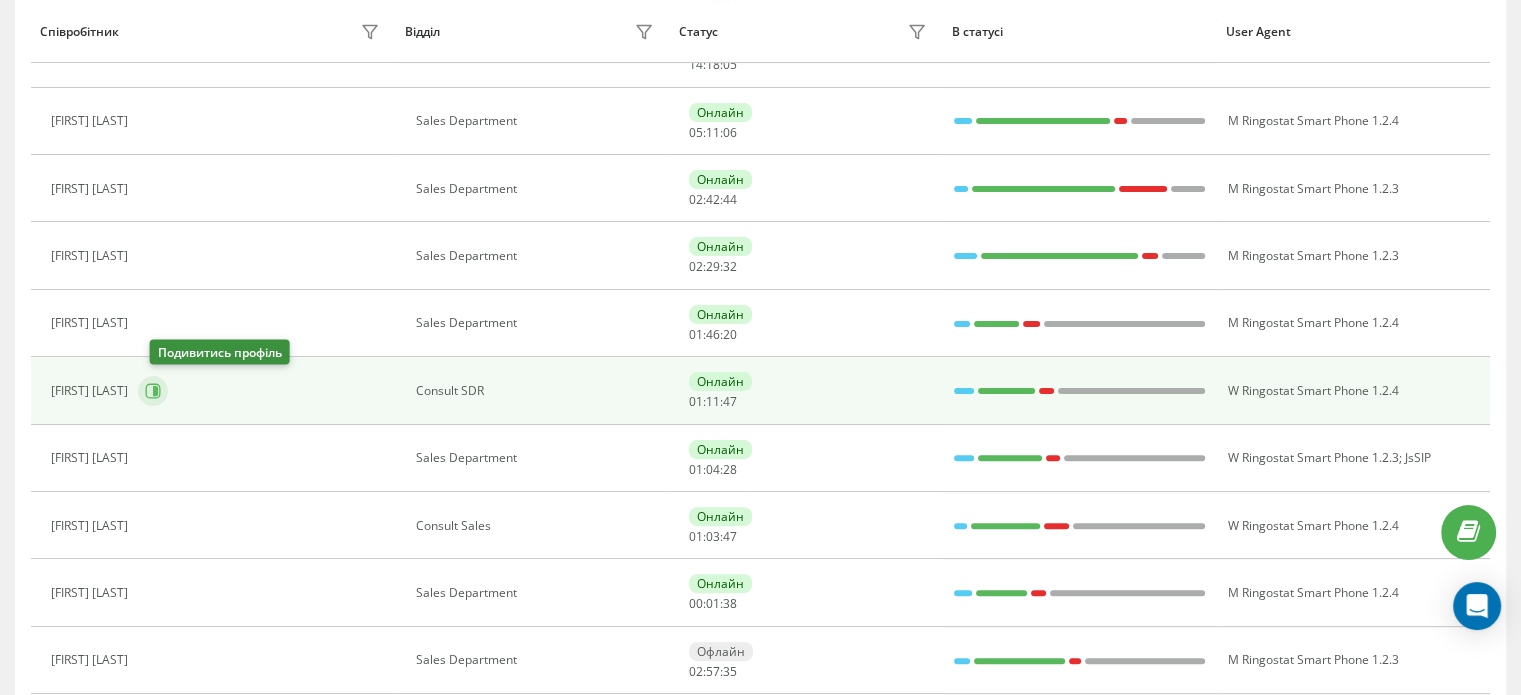 click 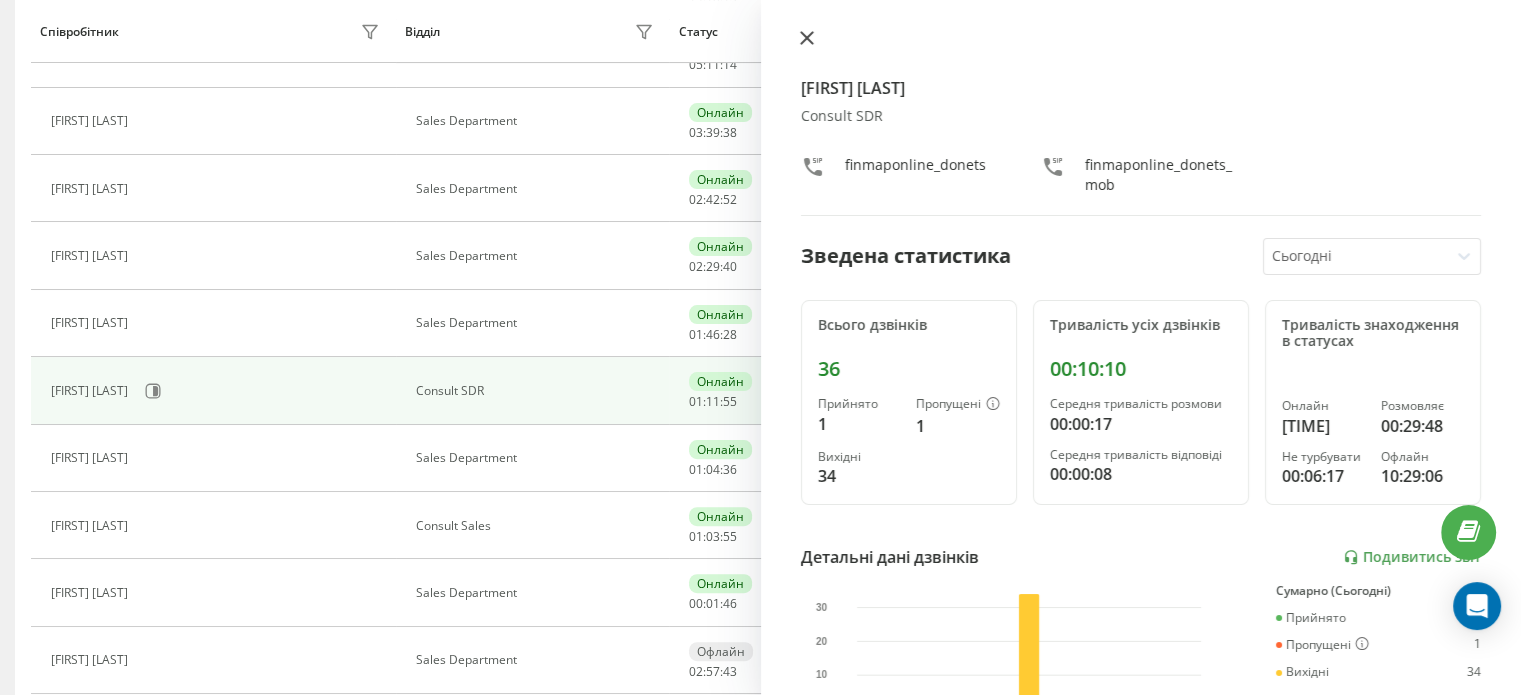 scroll, scrollTop: 432, scrollLeft: 0, axis: vertical 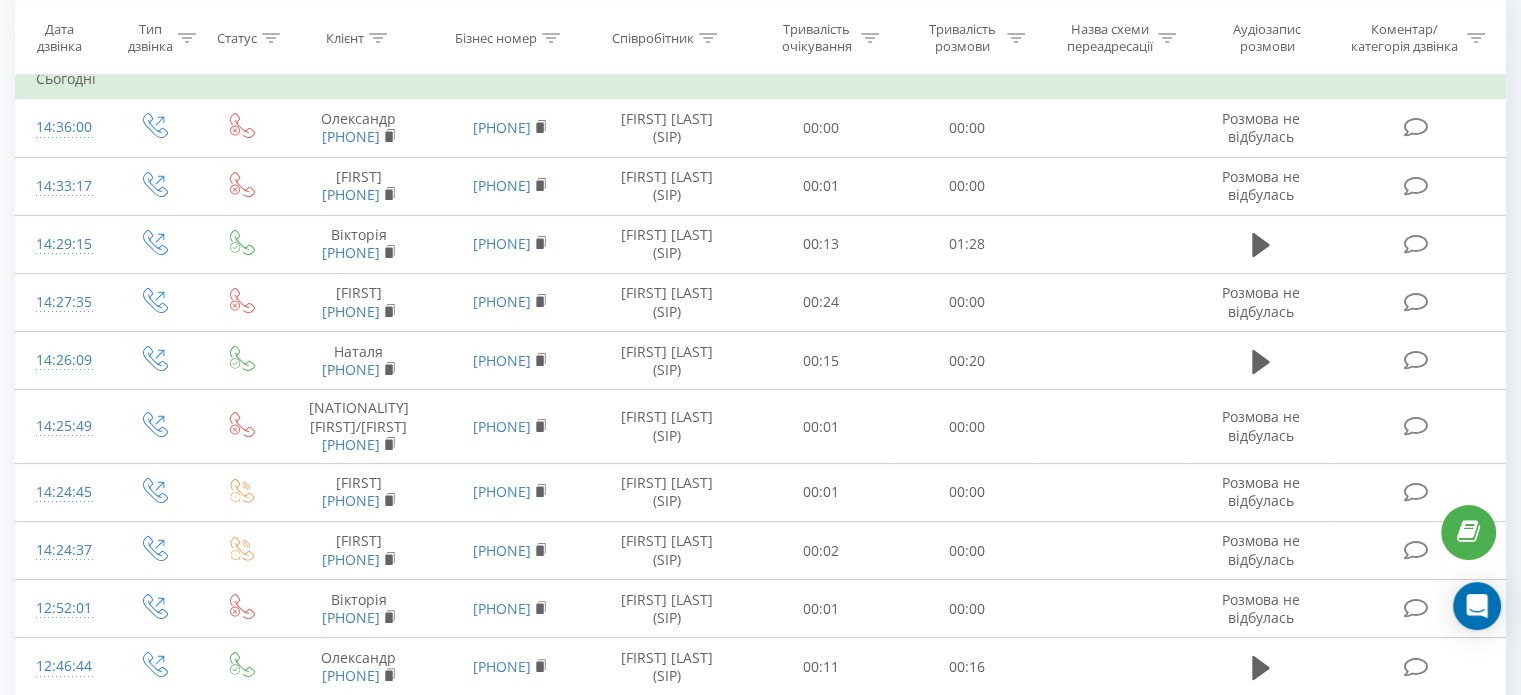 click 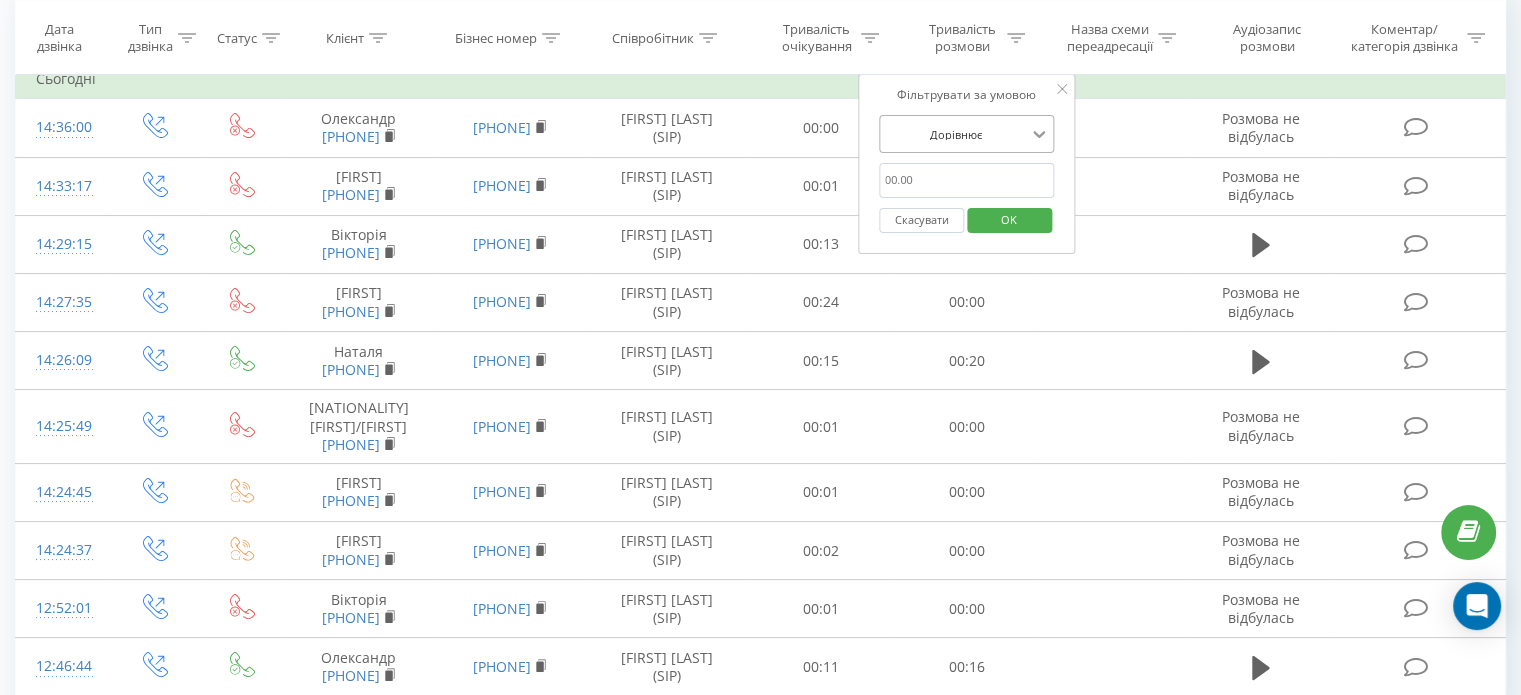click 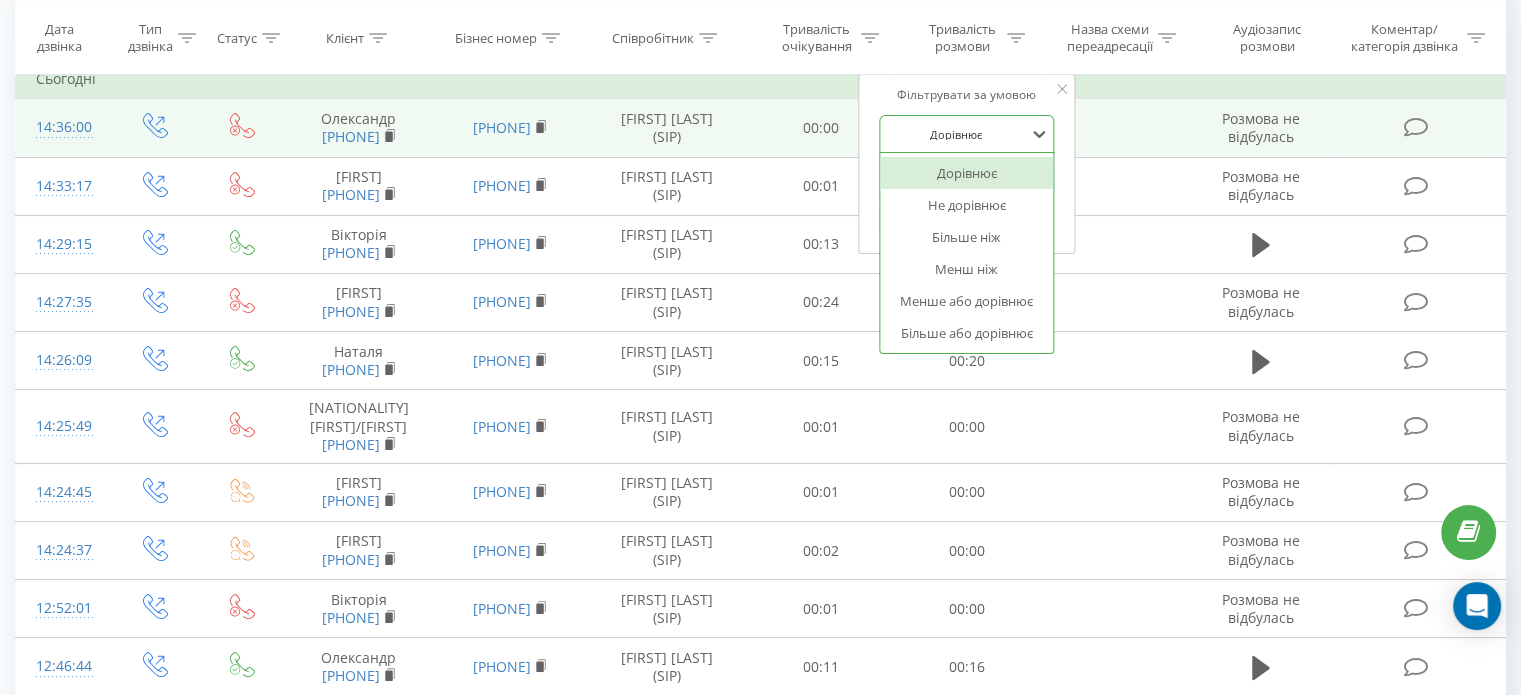 click at bounding box center (1114, 128) 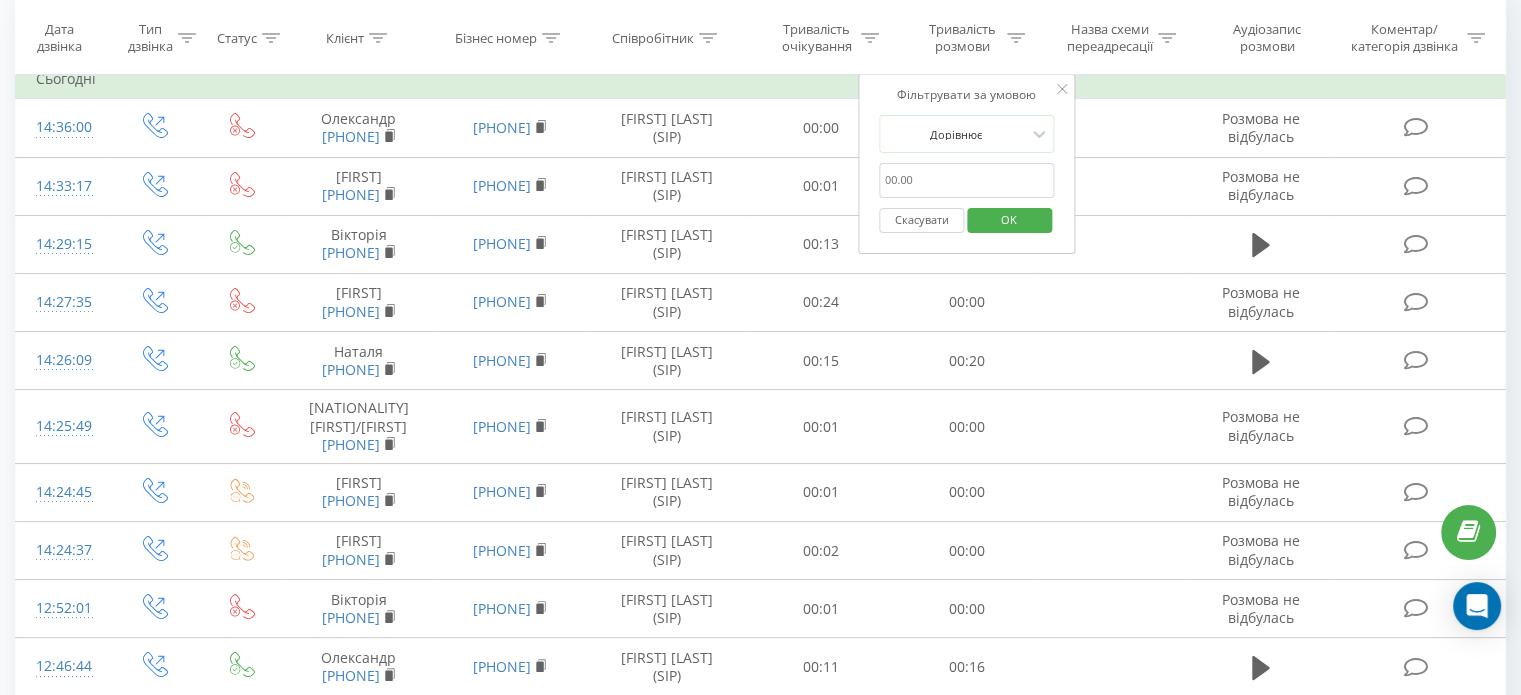 click at bounding box center (1063, 90) 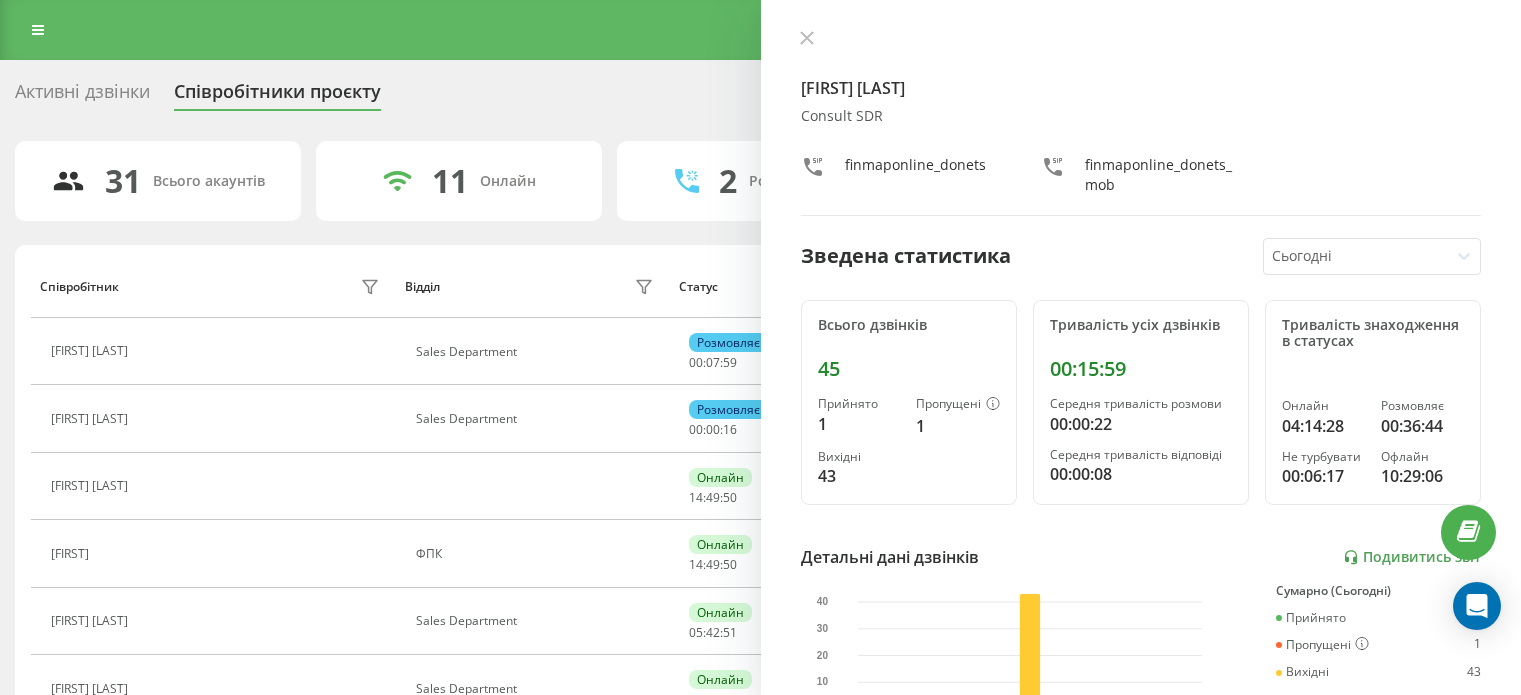 scroll, scrollTop: 0, scrollLeft: 0, axis: both 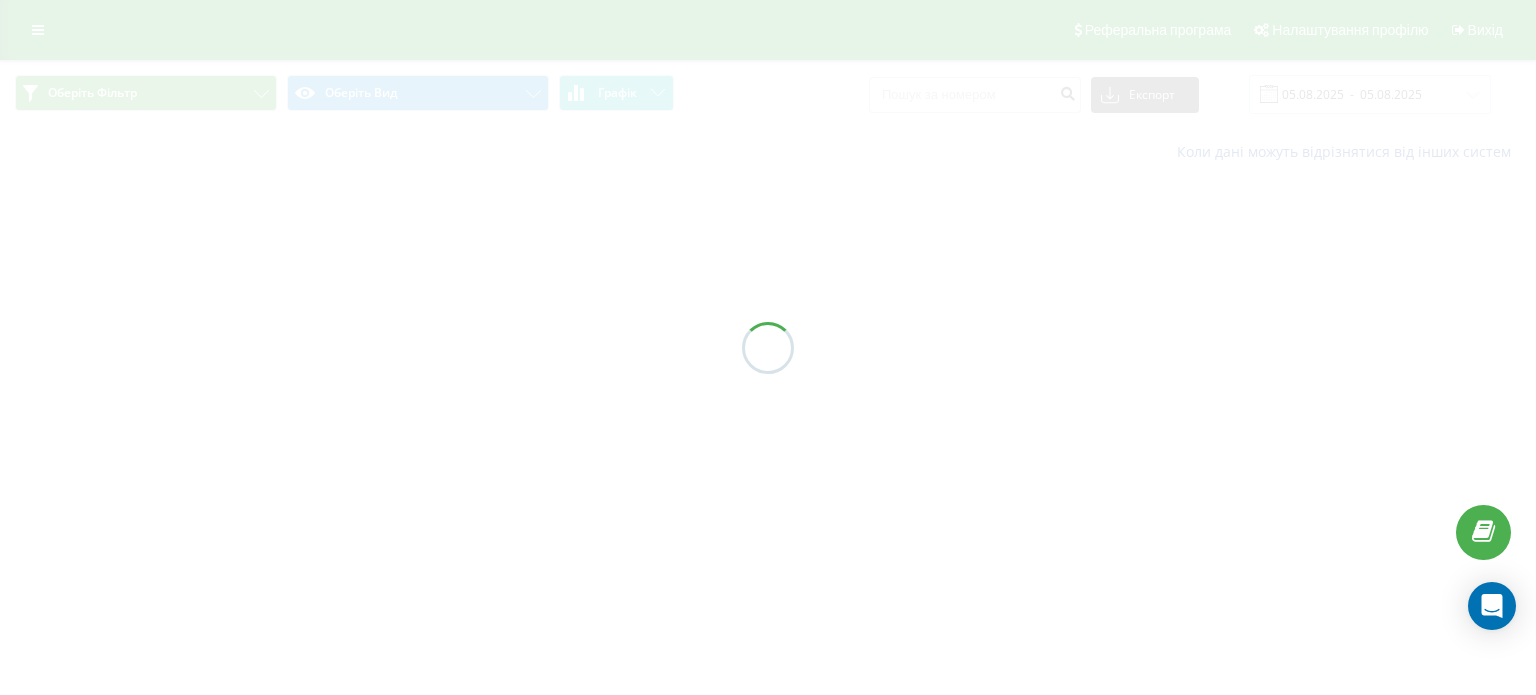 type on "05.08.2025  -  06.08.2025" 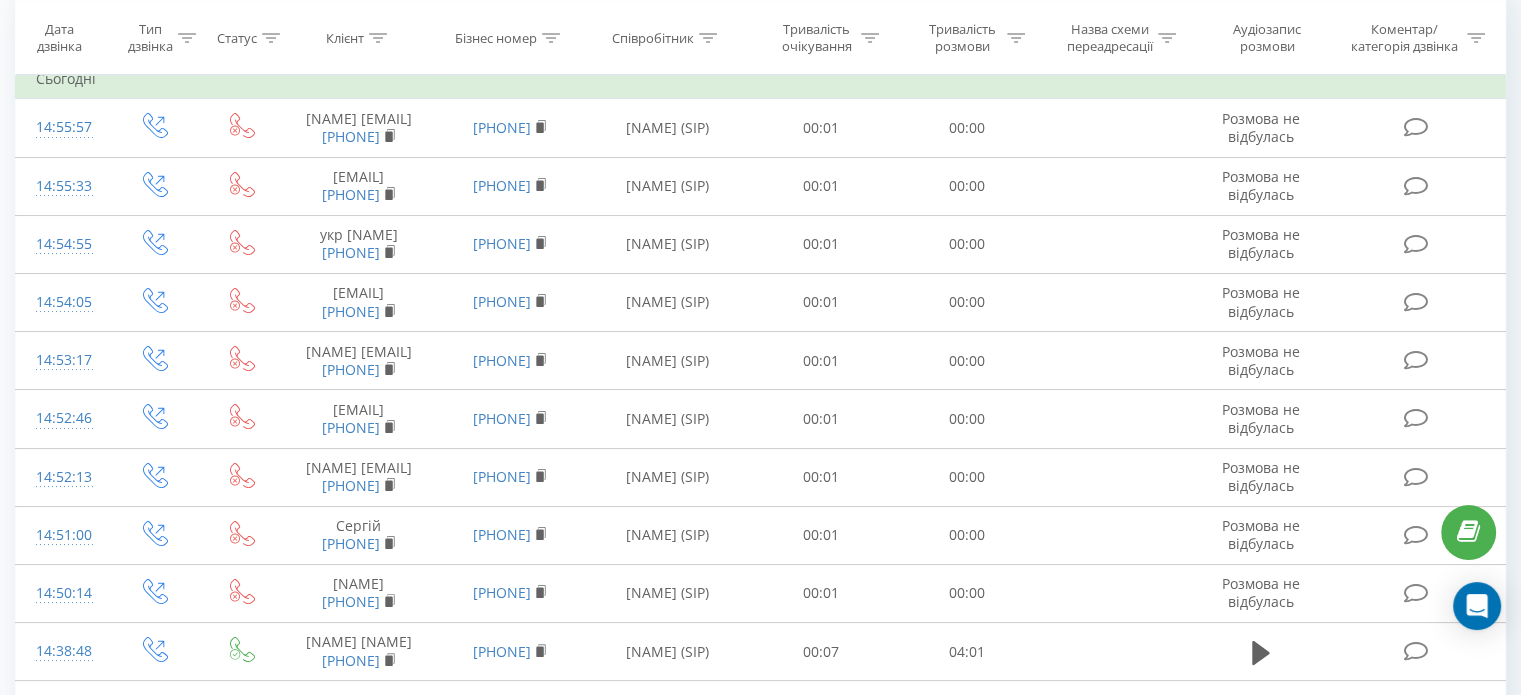scroll, scrollTop: 0, scrollLeft: 0, axis: both 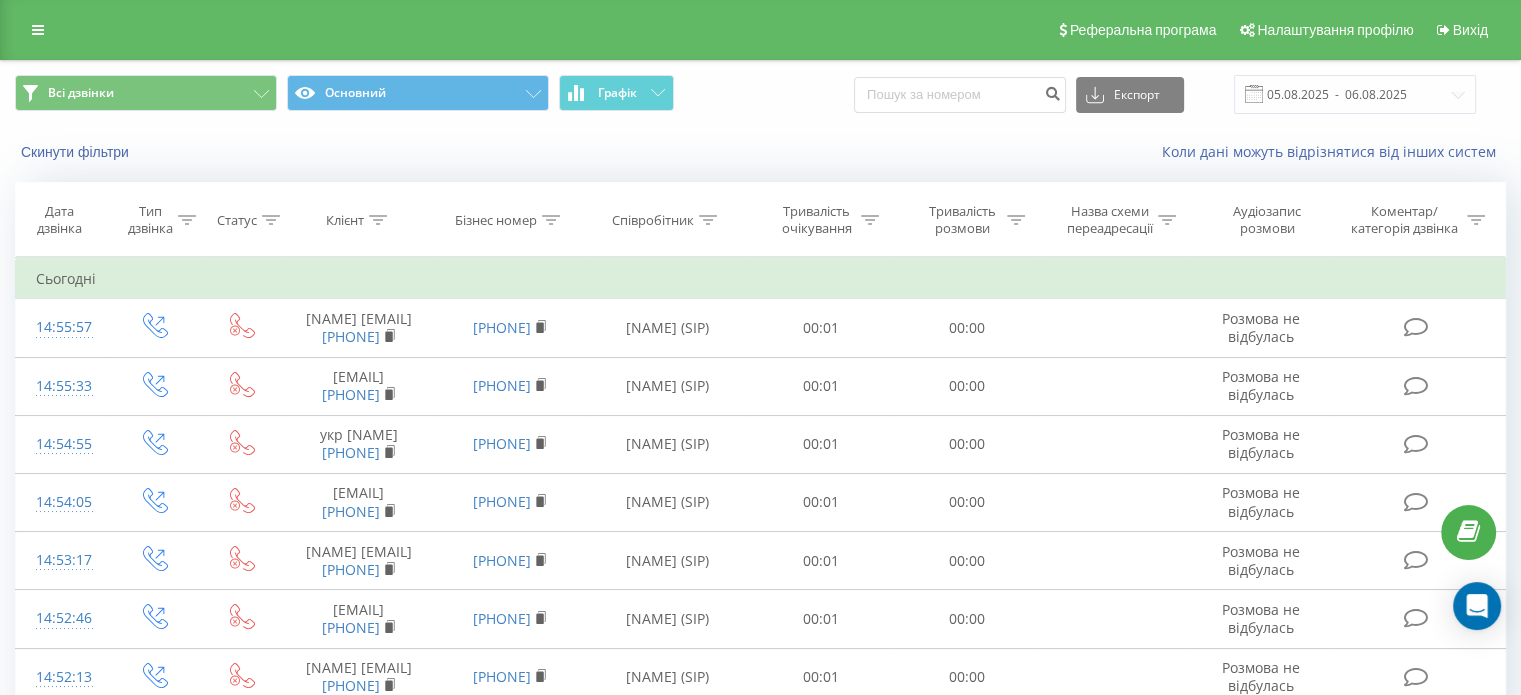 click 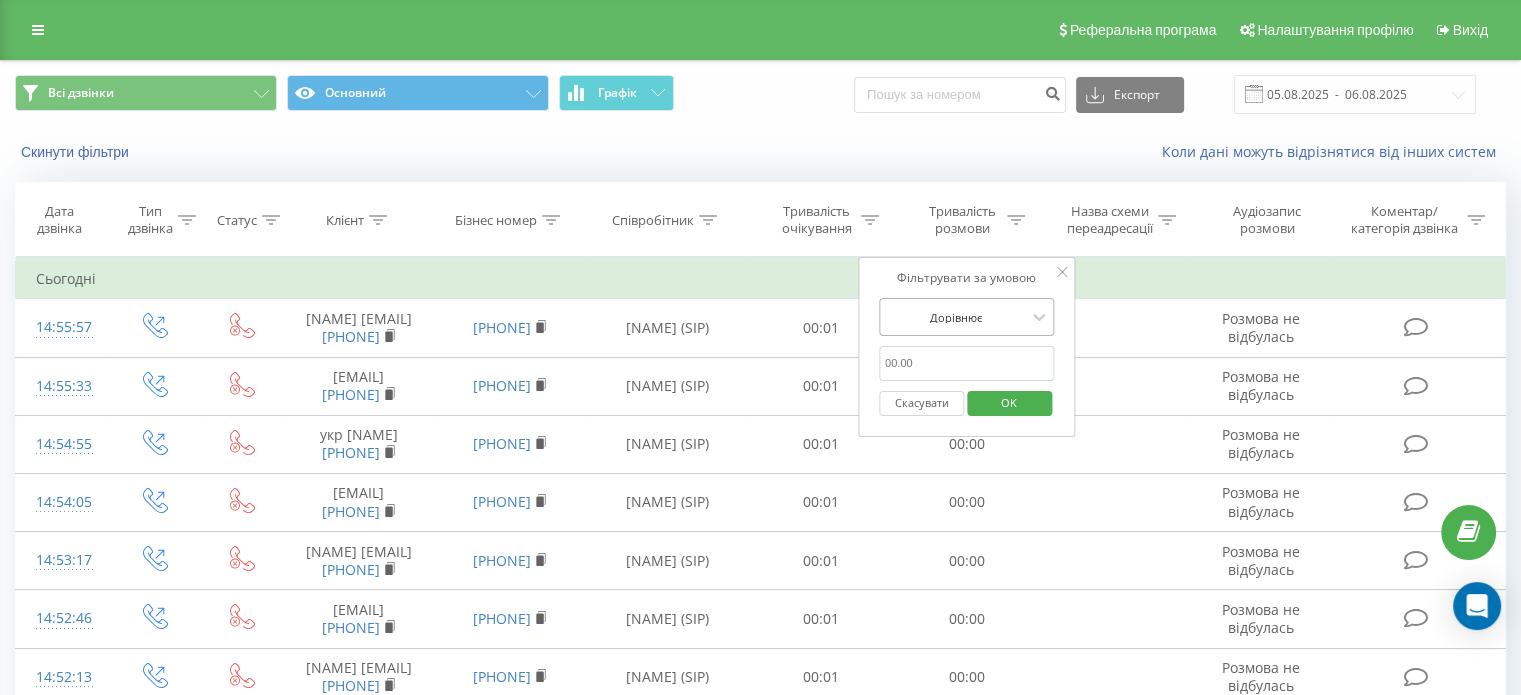 click at bounding box center (956, 317) 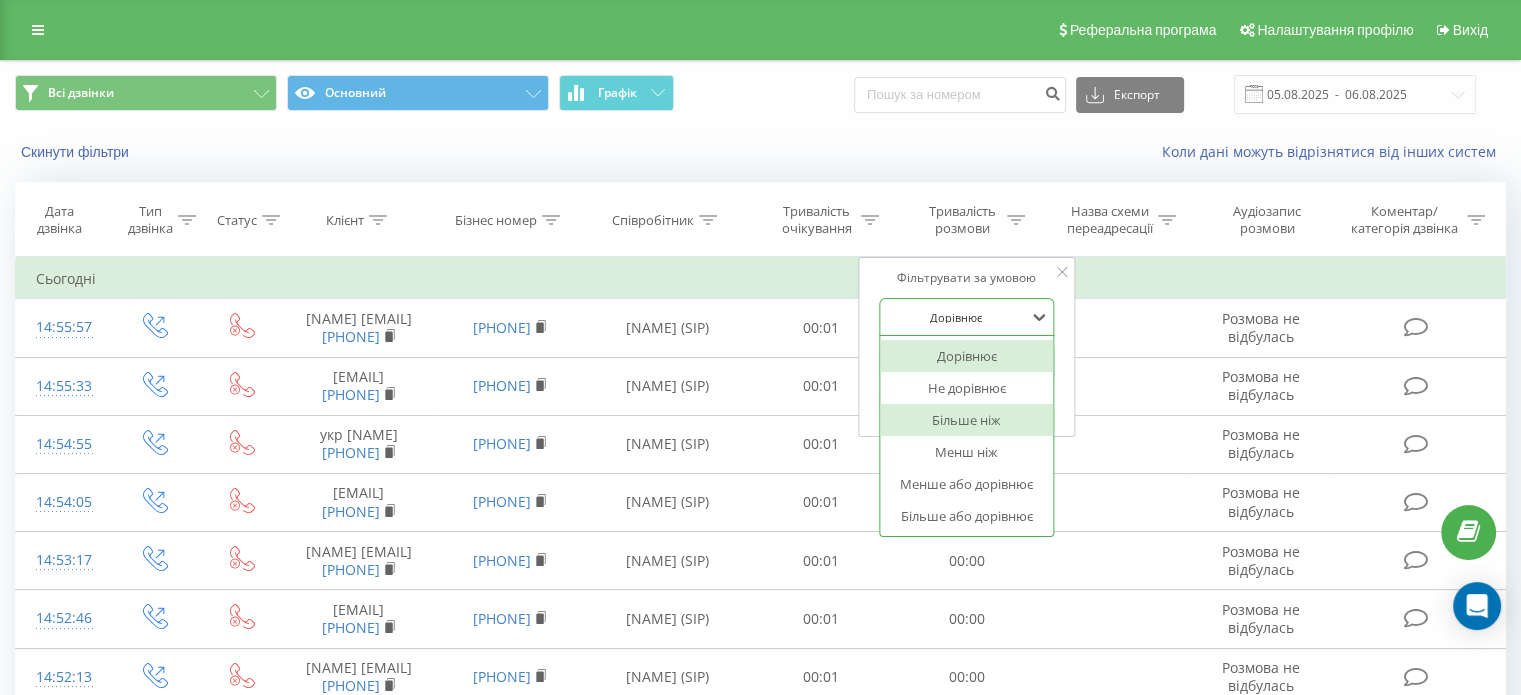 click on "Більше ніж" at bounding box center [967, 420] 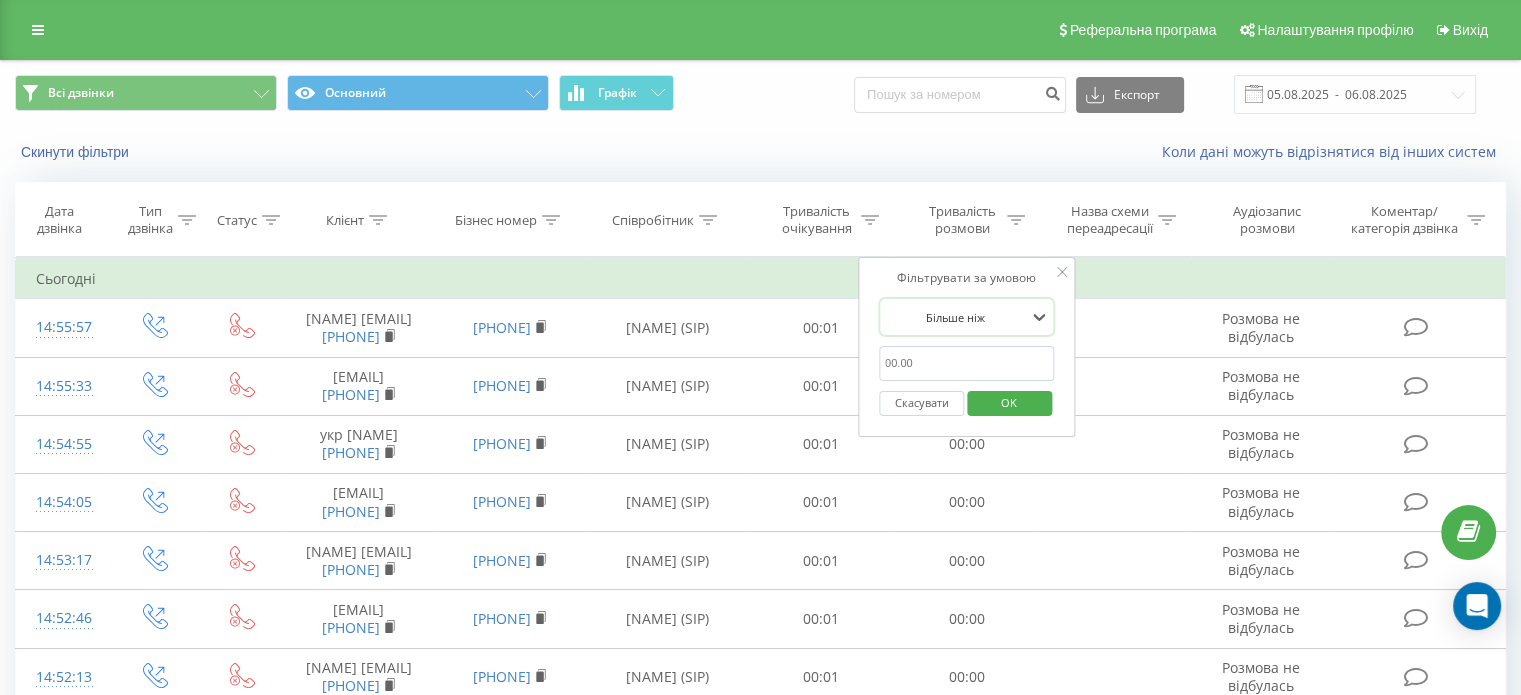 click at bounding box center (967, 363) 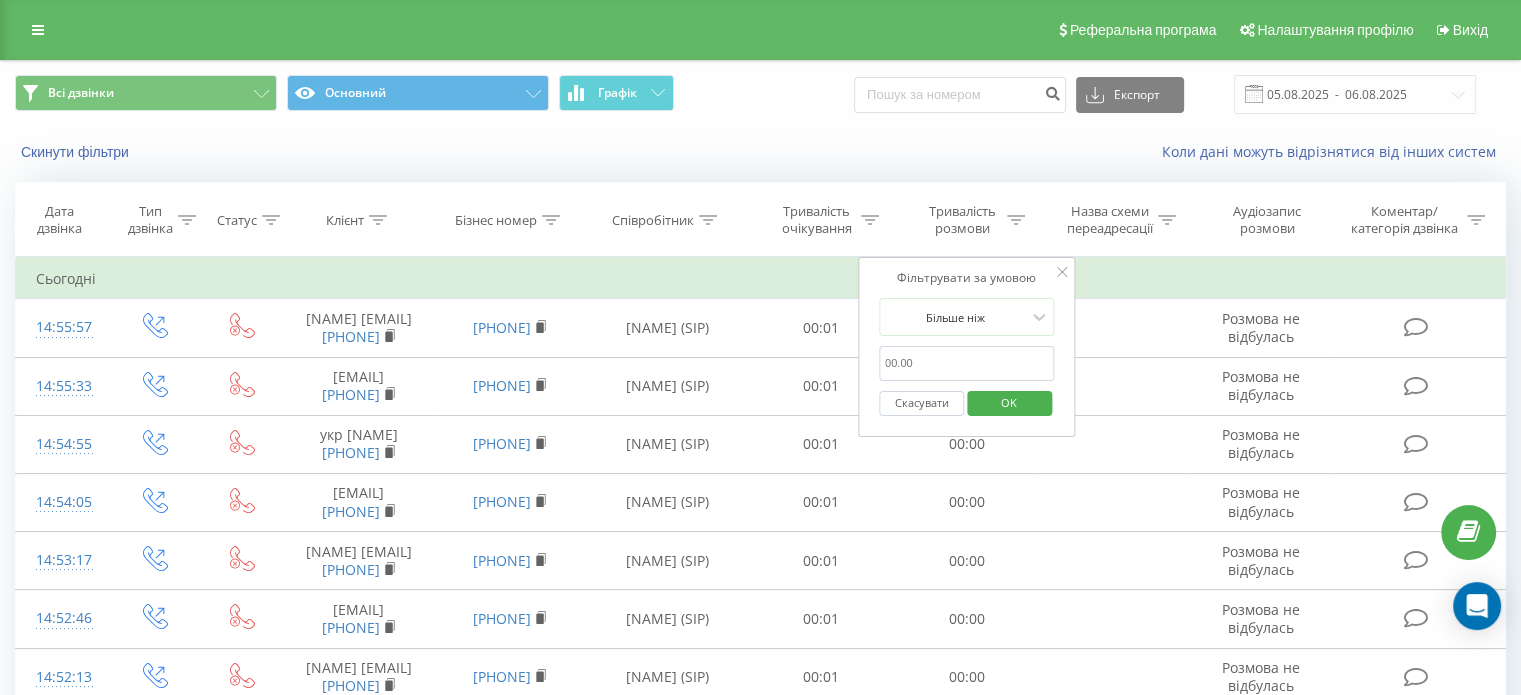type on "30.00" 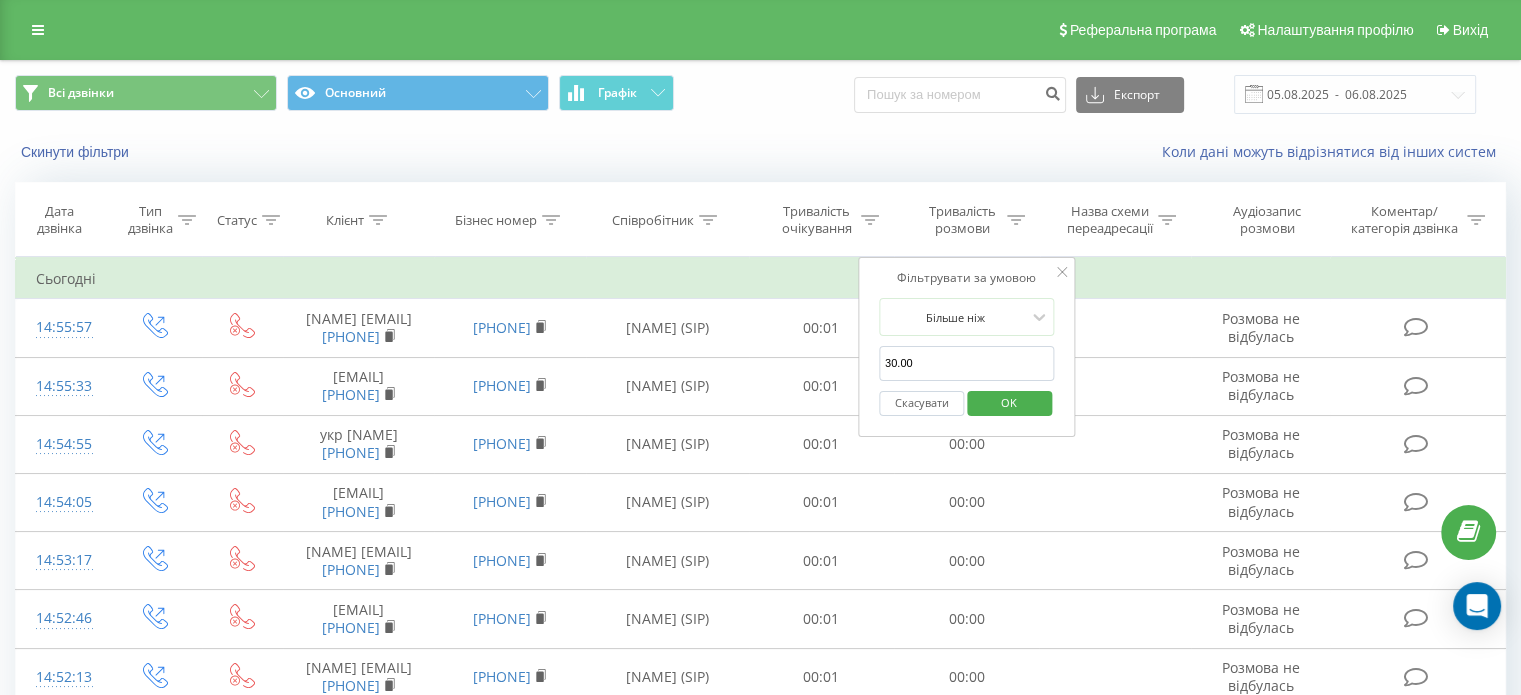 click on "OK" at bounding box center [1009, 402] 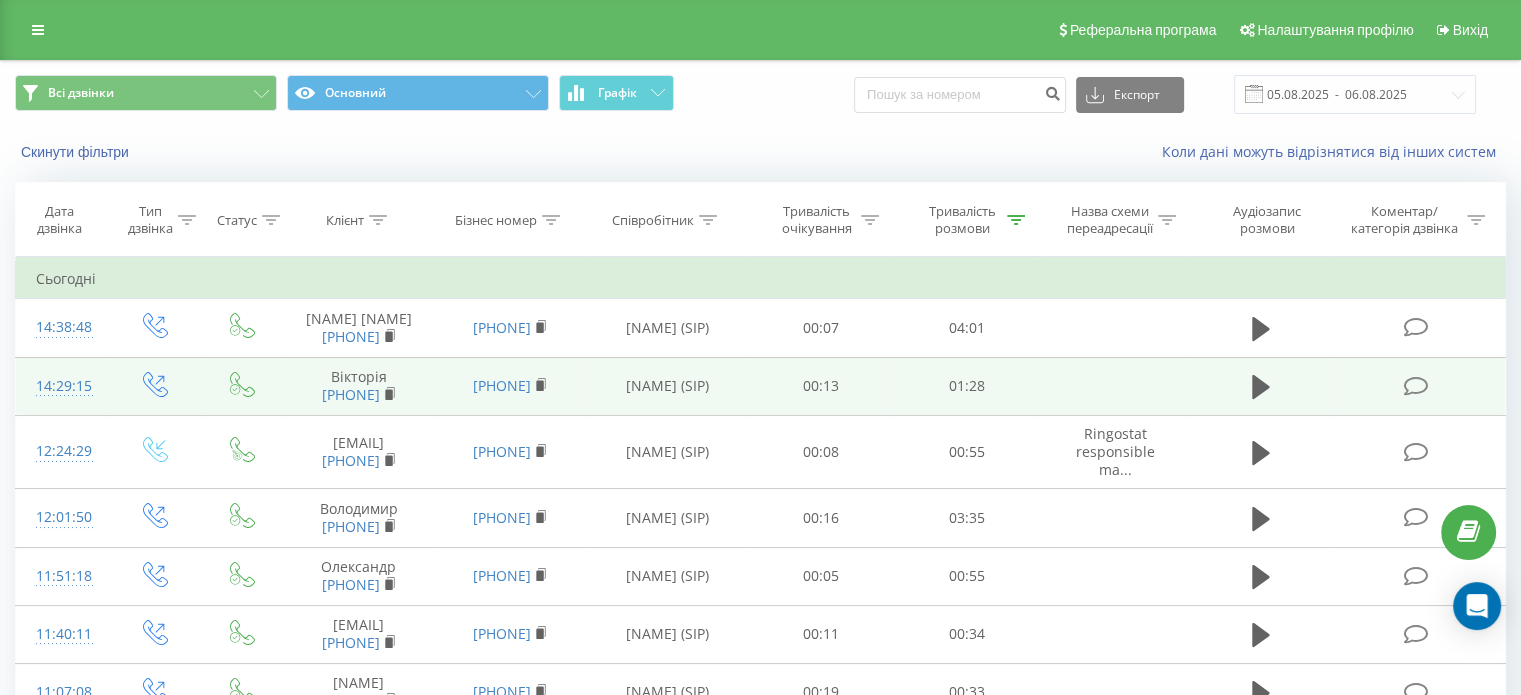 scroll, scrollTop: 411, scrollLeft: 0, axis: vertical 